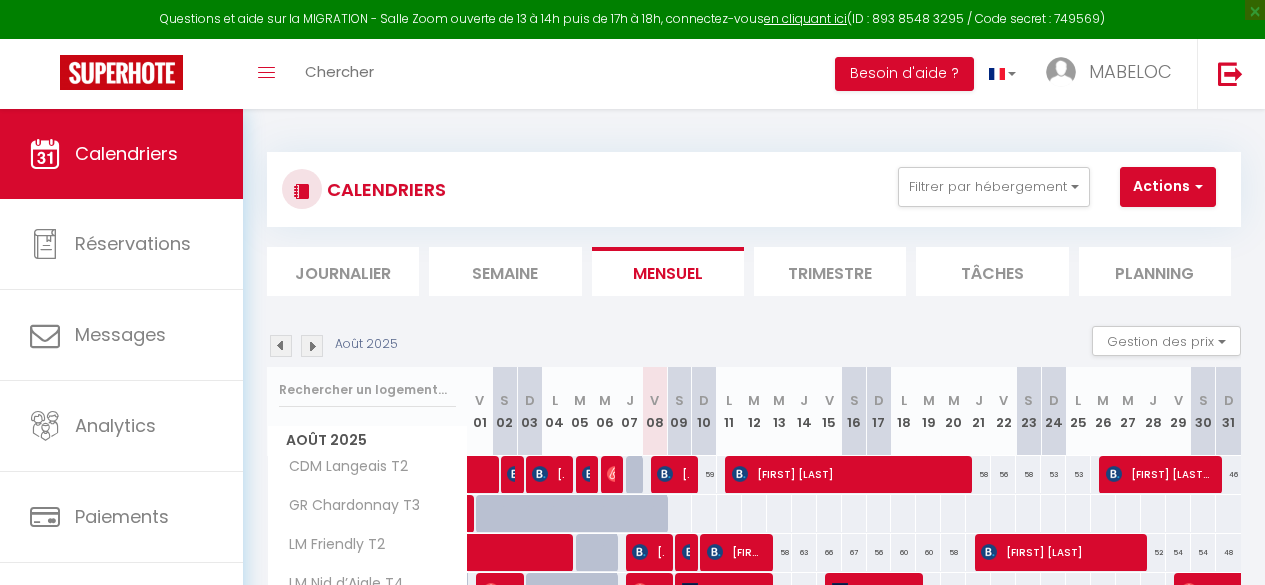 scroll, scrollTop: 58, scrollLeft: 0, axis: vertical 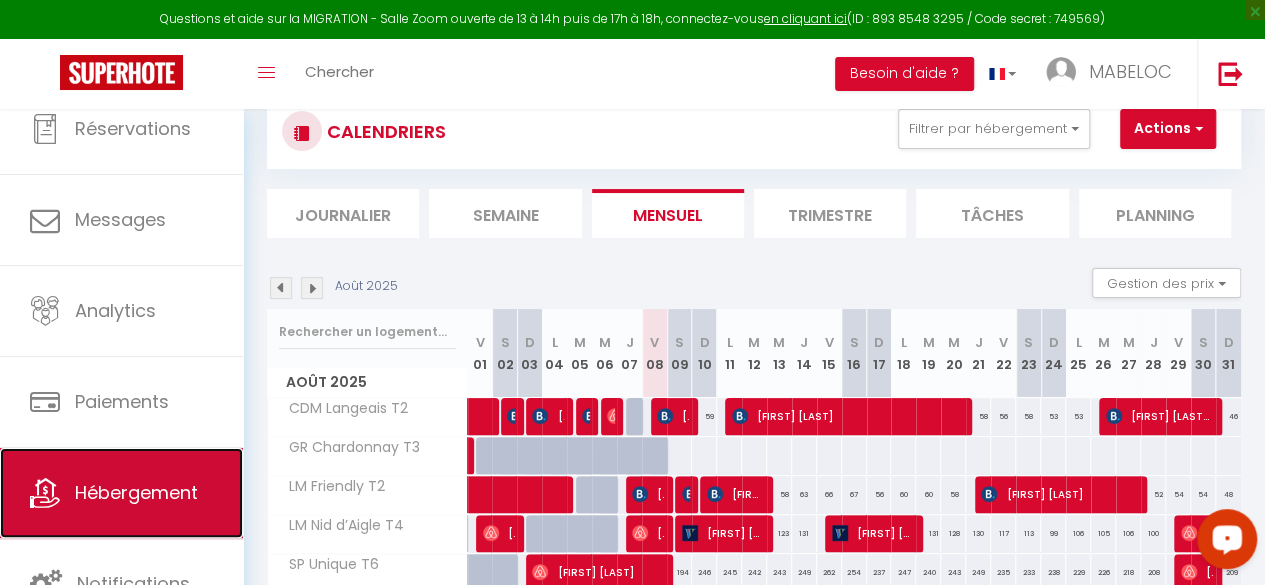 click on "Hébergement" at bounding box center (136, 492) 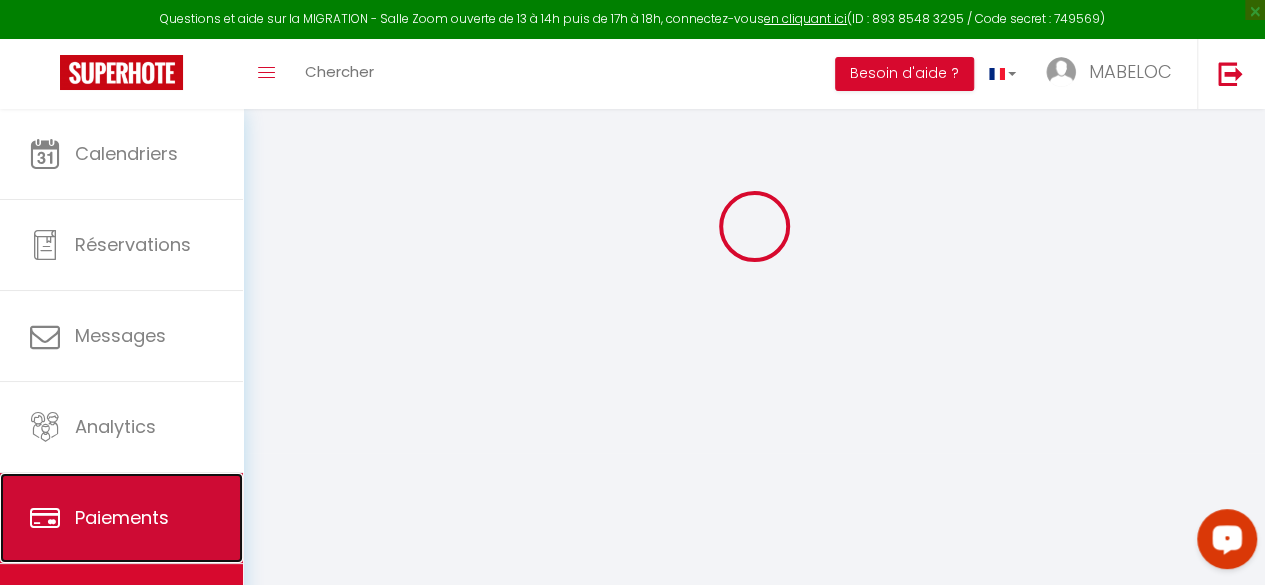 click on "Paiements" at bounding box center (121, 518) 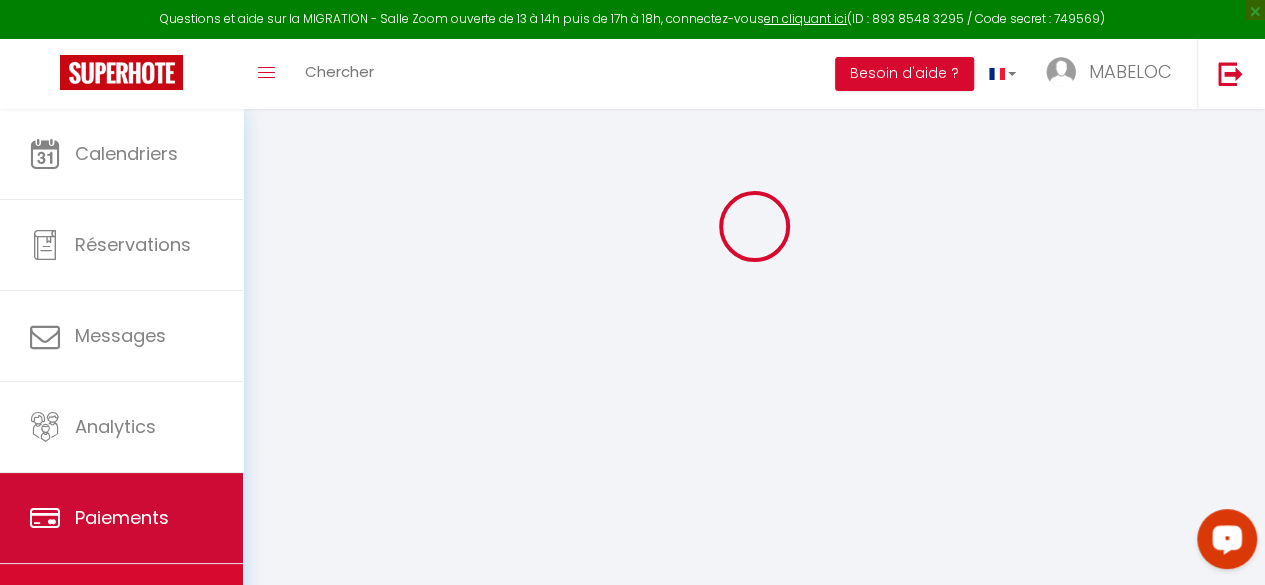 scroll, scrollTop: 109, scrollLeft: 0, axis: vertical 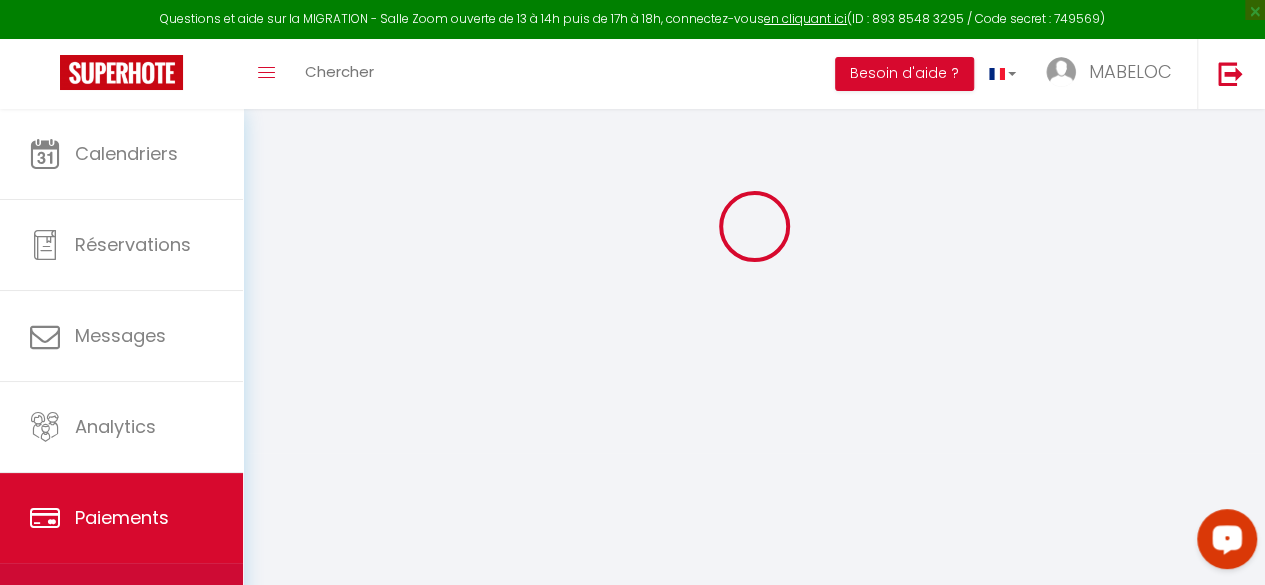 select on "2" 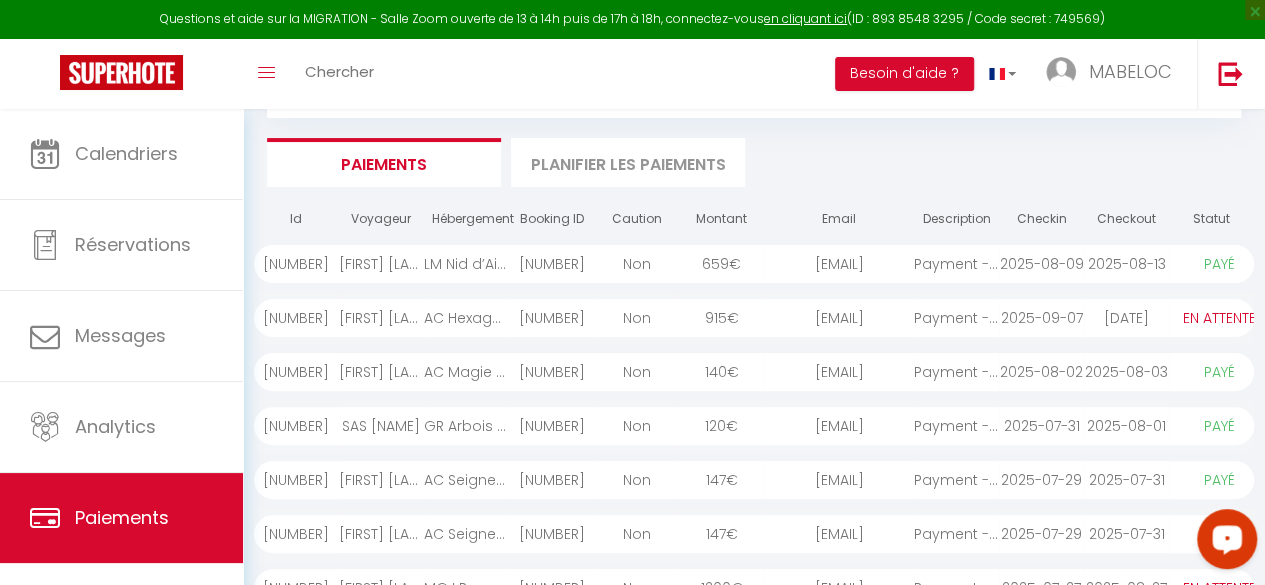 scroll, scrollTop: 115, scrollLeft: 0, axis: vertical 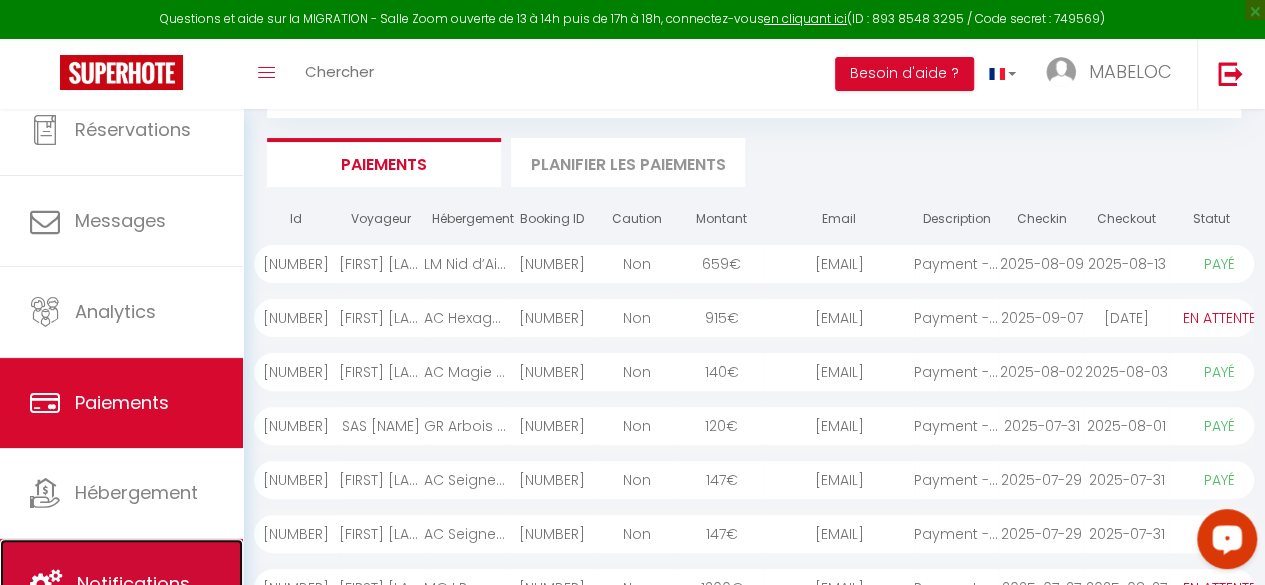 click on "Notifications" at bounding box center [121, 584] 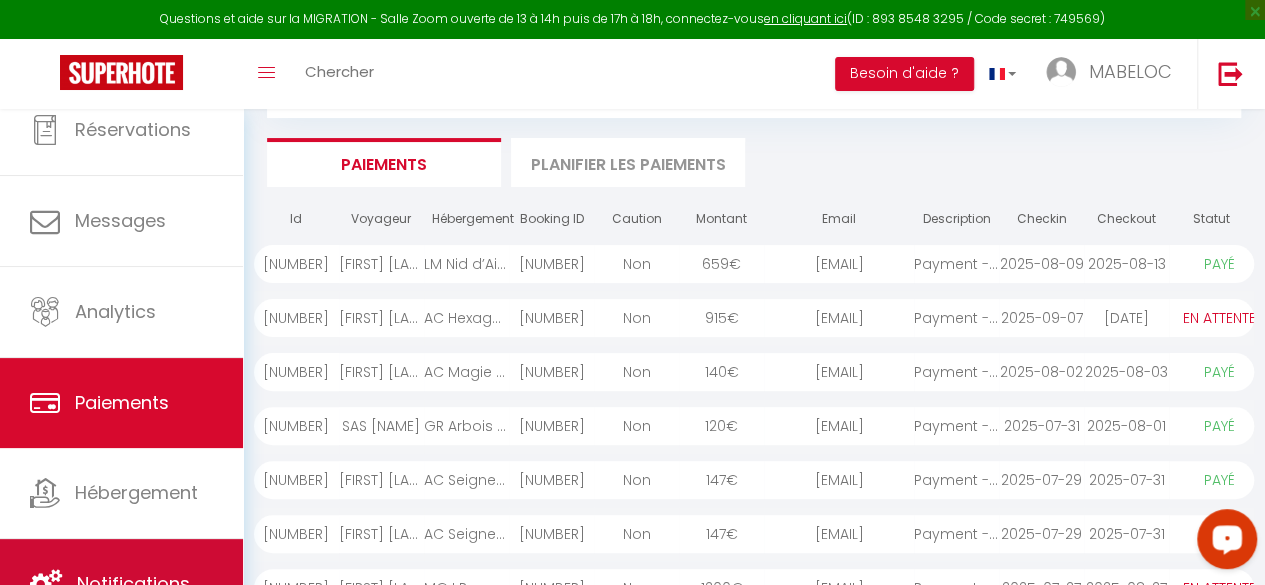 scroll, scrollTop: 0, scrollLeft: 0, axis: both 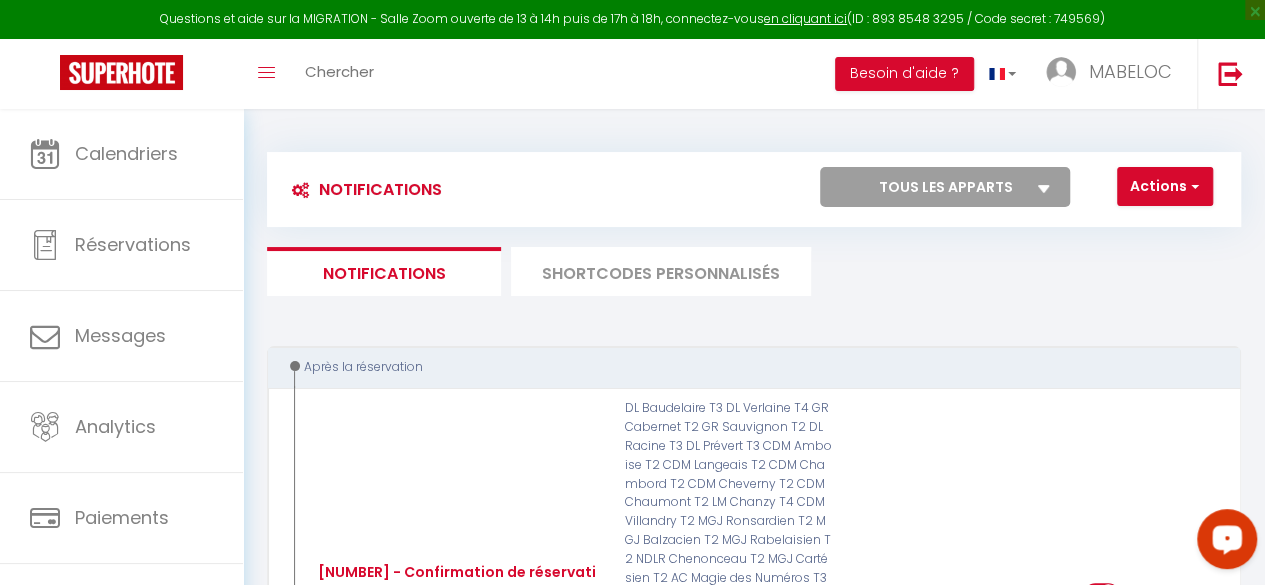 click on "SHORTCODES PERSONNALISÉS" at bounding box center [661, 271] 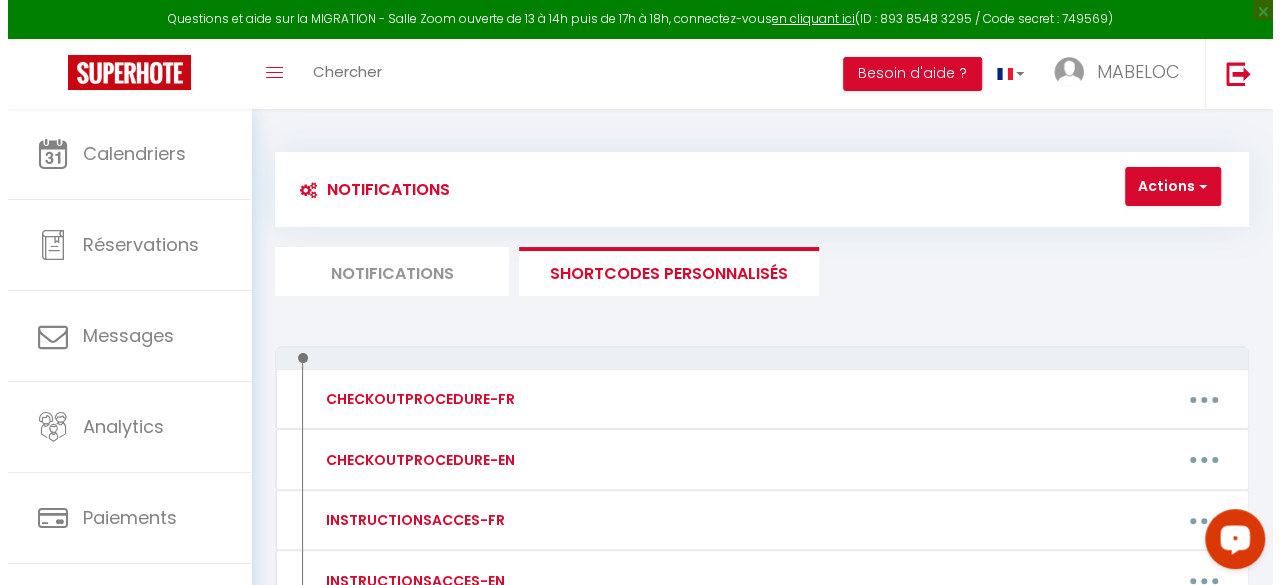 scroll, scrollTop: 212, scrollLeft: 0, axis: vertical 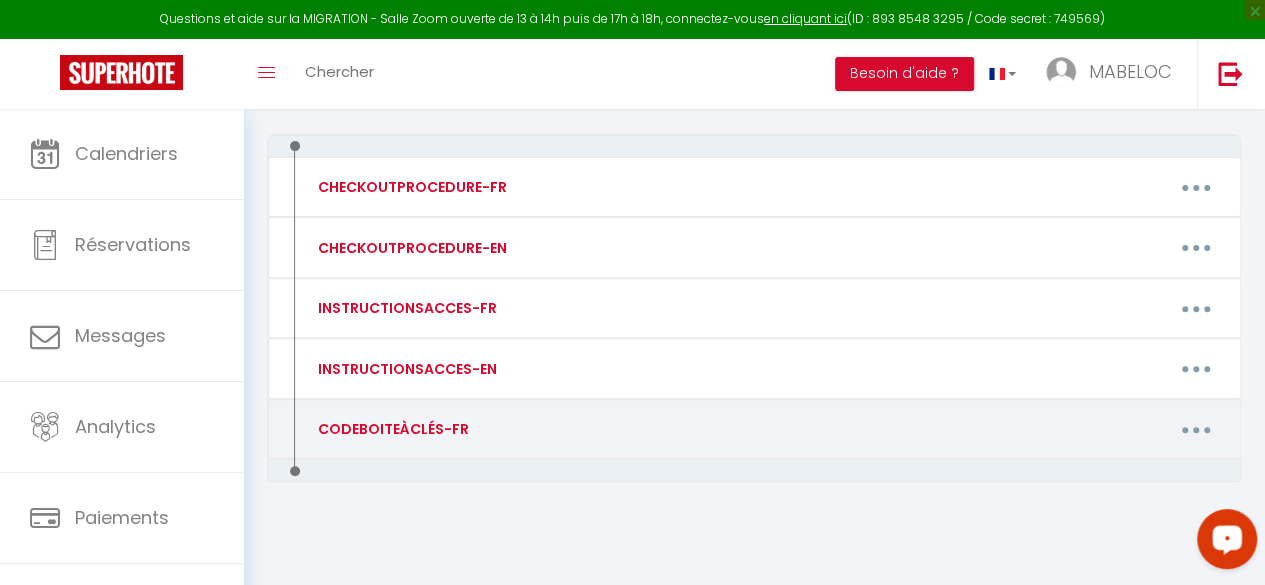 click at bounding box center (1196, 429) 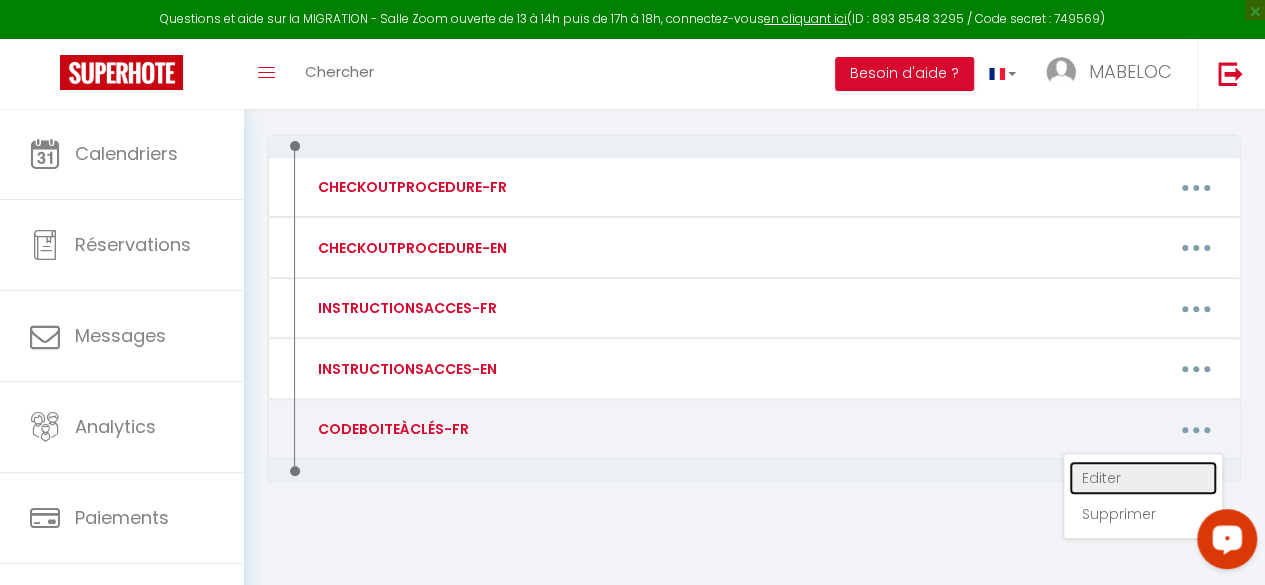 click on "Editer" at bounding box center [1143, 478] 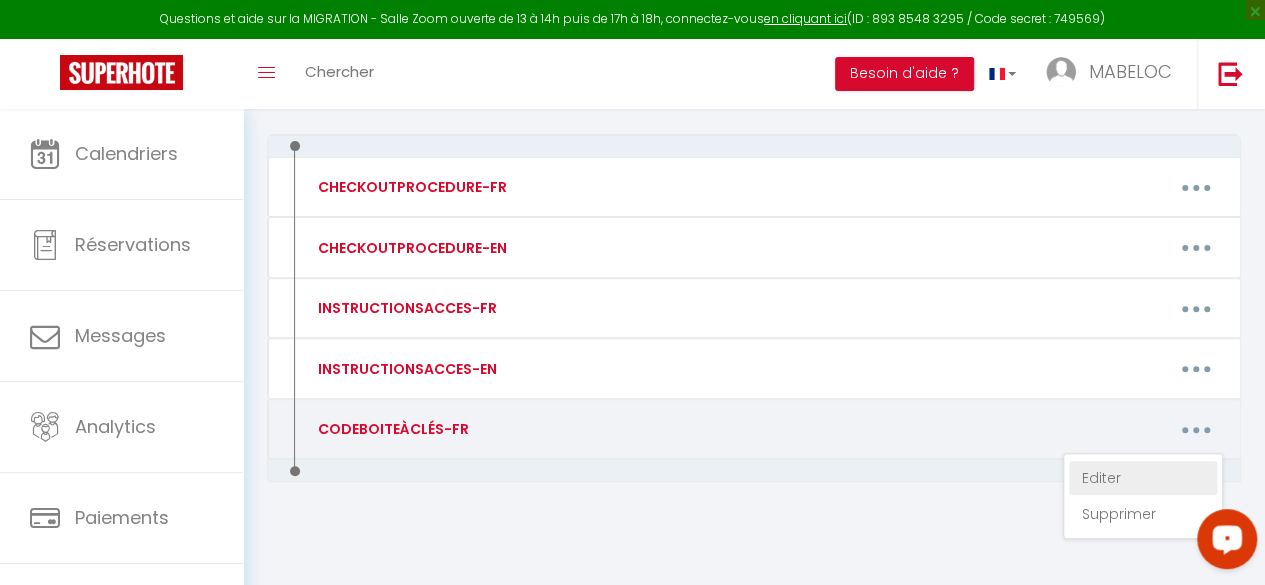 type on "CODEBOITEÀCLÉS-FR" 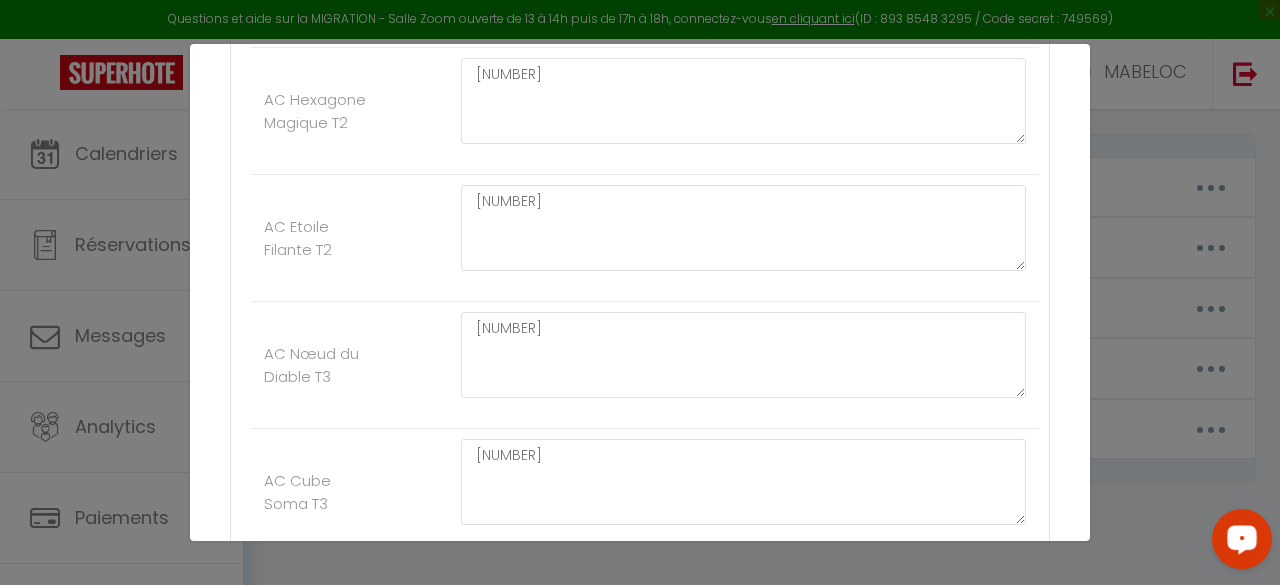 scroll, scrollTop: 2980, scrollLeft: 0, axis: vertical 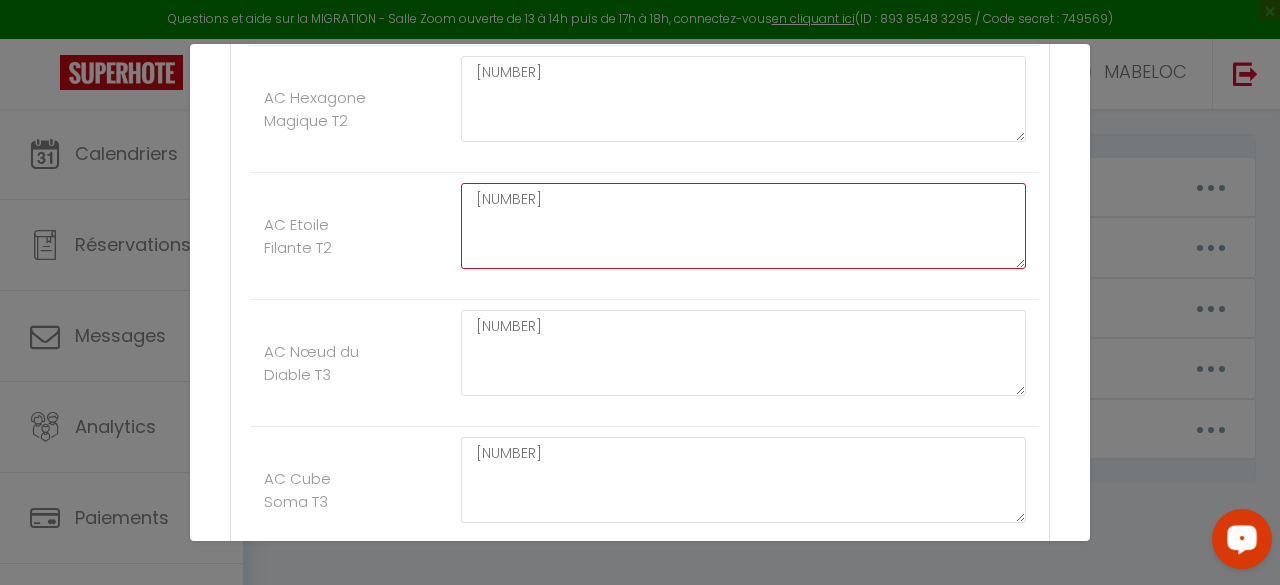 drag, startPoint x: 534, startPoint y: 182, endPoint x: 368, endPoint y: 183, distance: 166.003 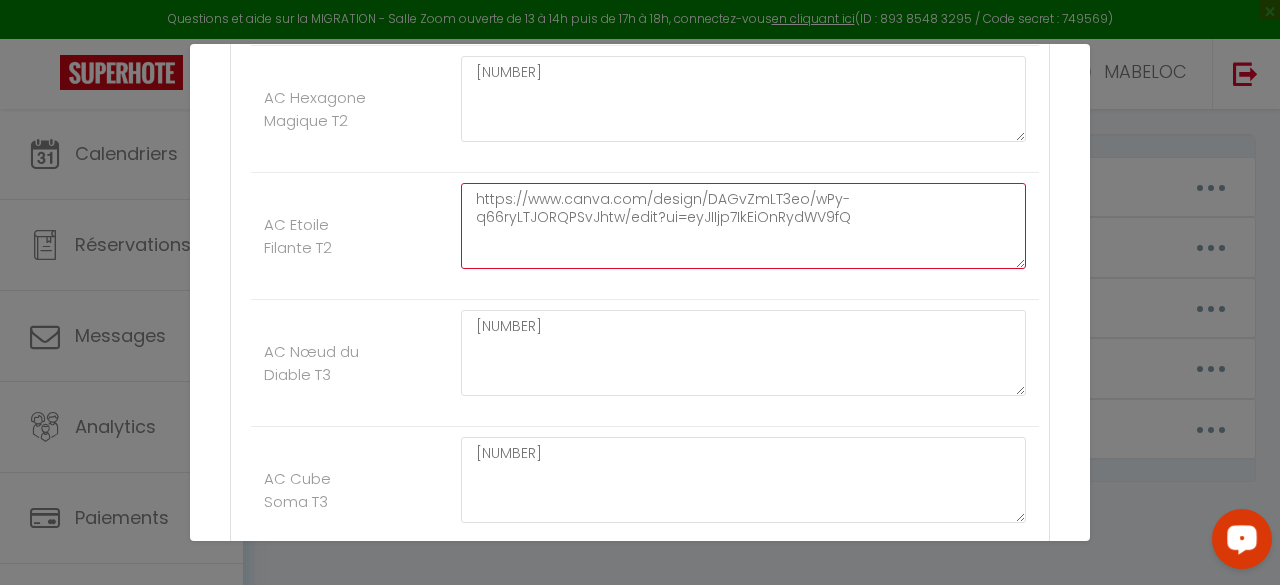 drag, startPoint x: 875, startPoint y: 202, endPoint x: 166, endPoint y: 25, distance: 730.7599 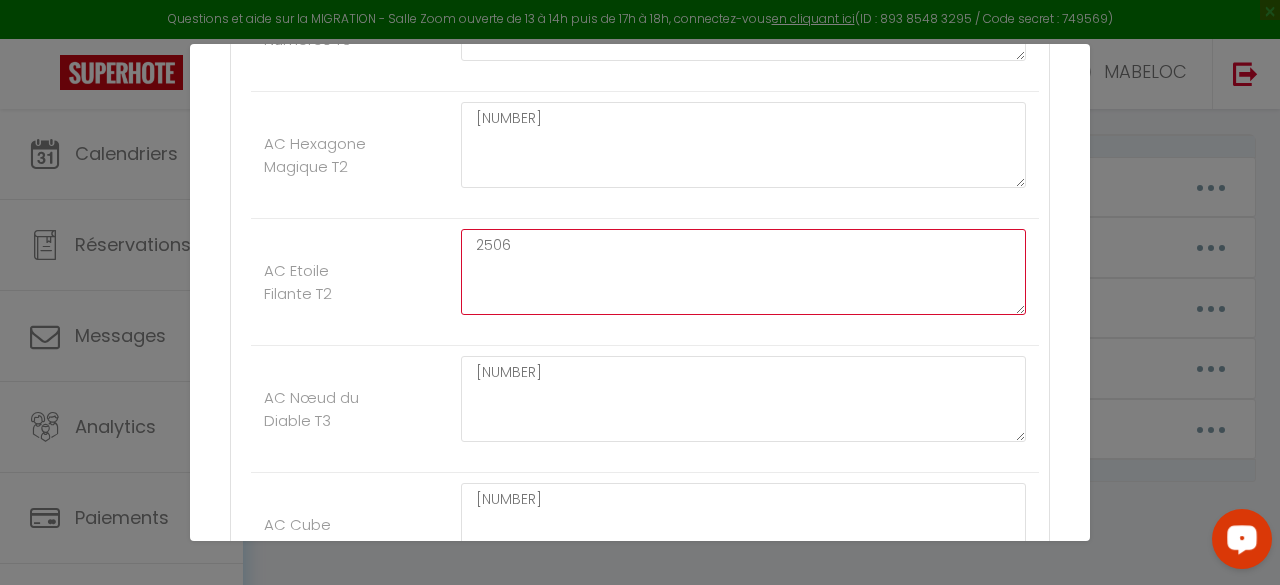 type on "2506" 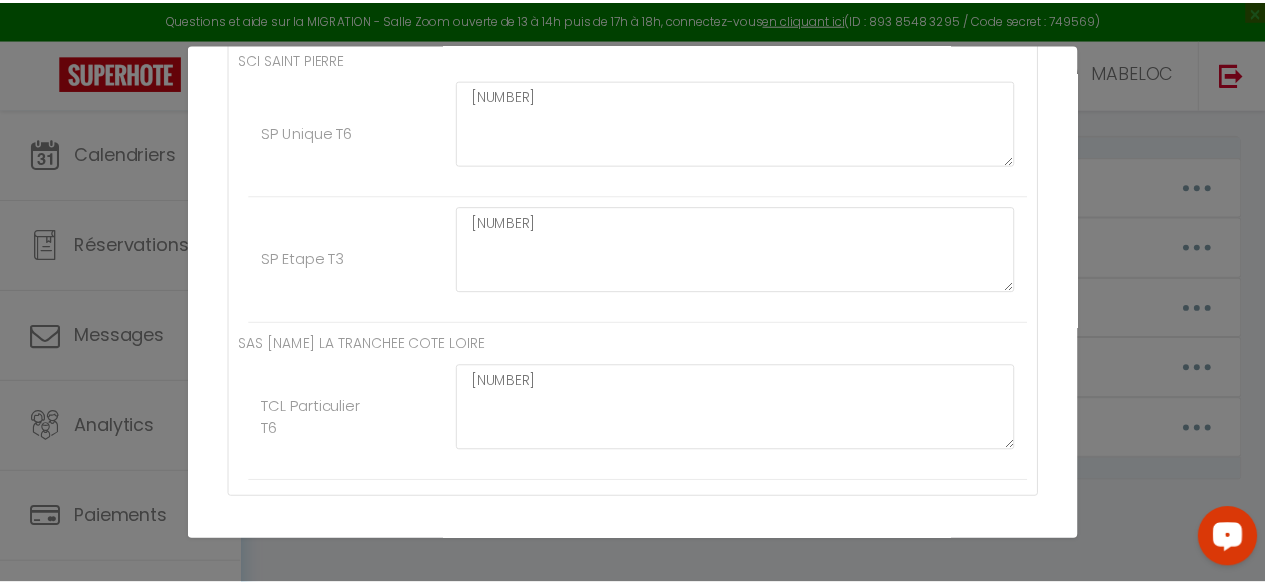 scroll, scrollTop: 5434, scrollLeft: 0, axis: vertical 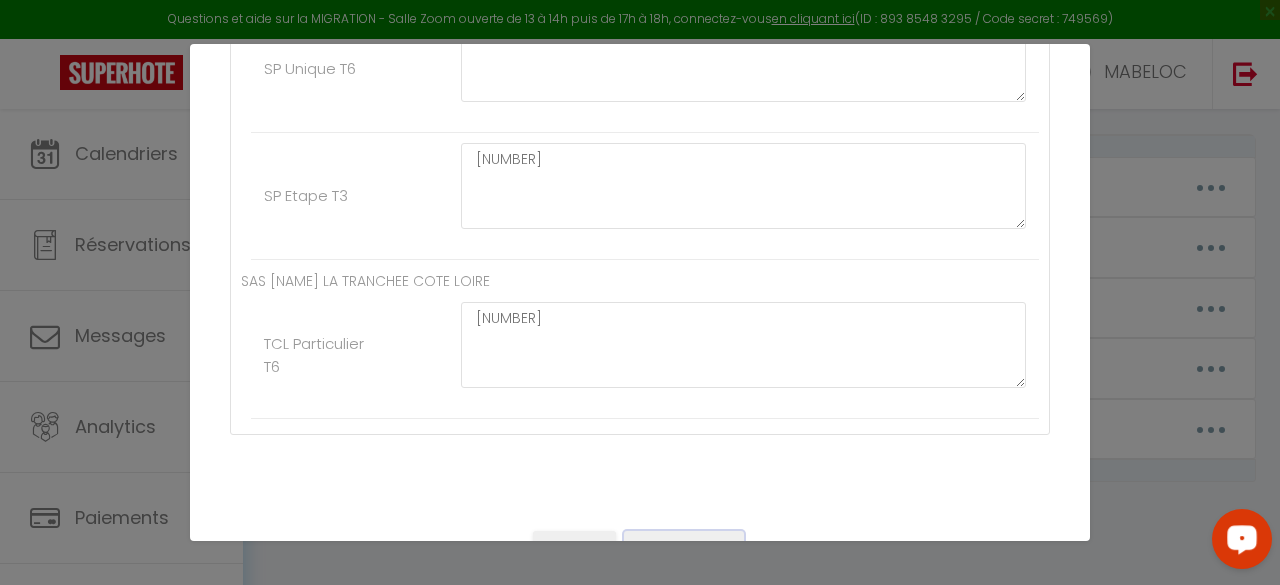 click on "Mettre à jour" at bounding box center [684, 548] 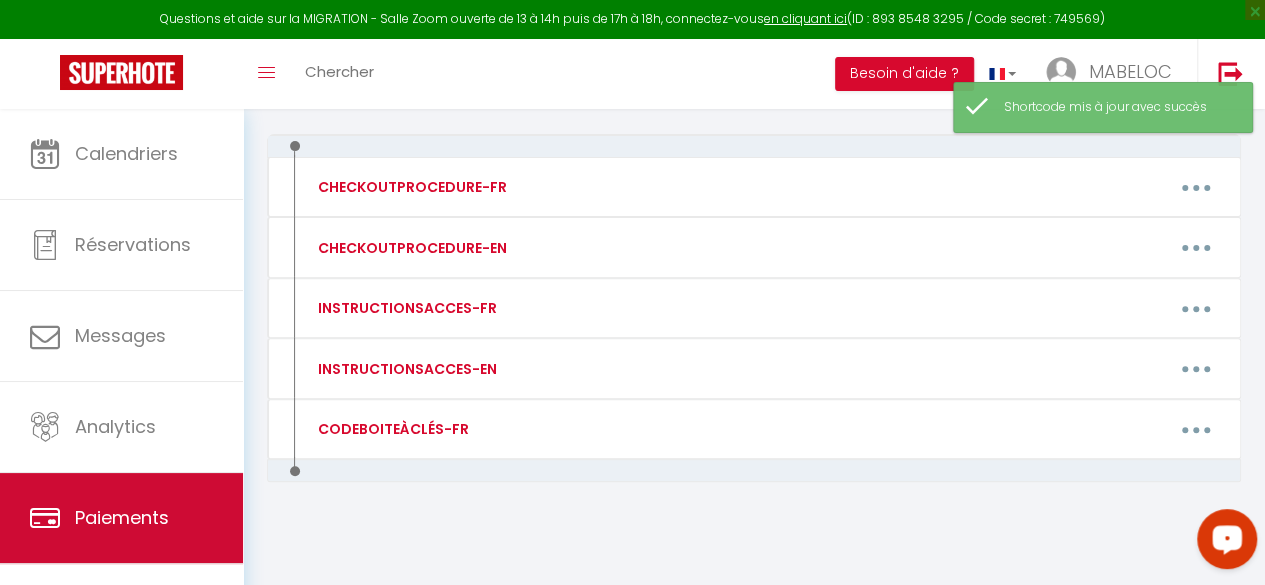 scroll, scrollTop: 115, scrollLeft: 0, axis: vertical 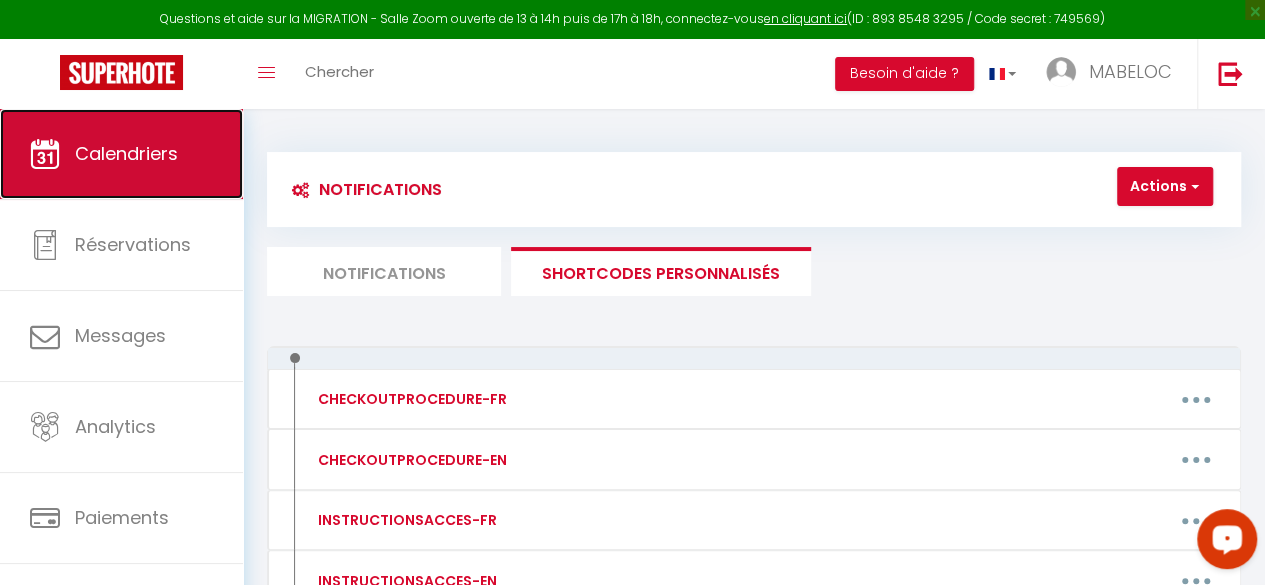 click on "Calendriers" at bounding box center (121, 154) 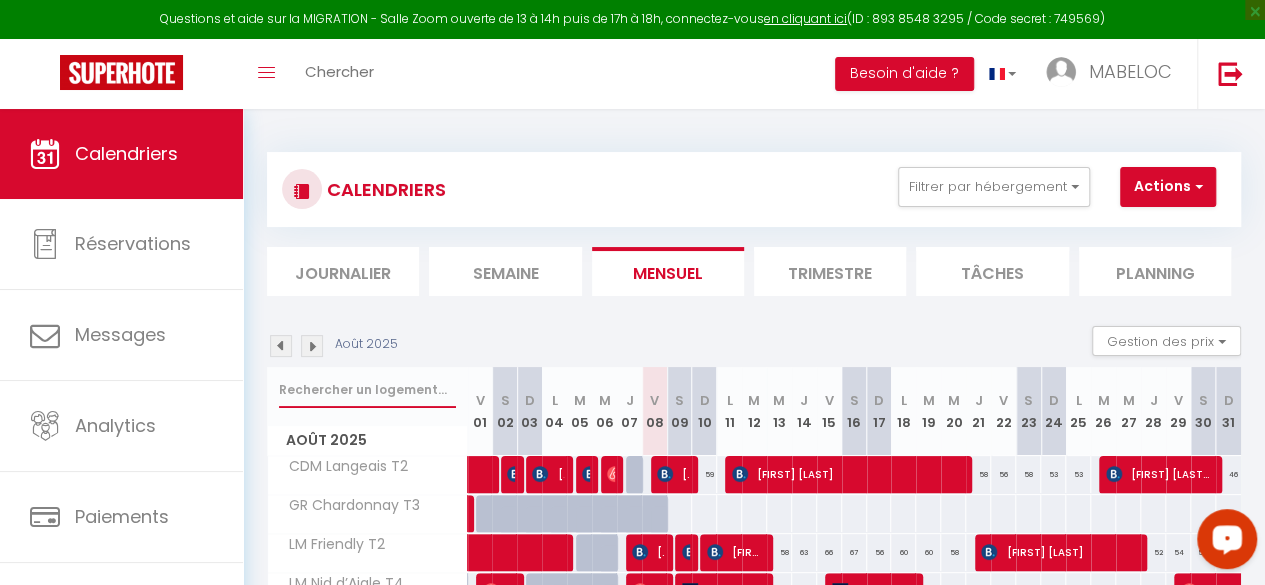 click at bounding box center [367, 390] 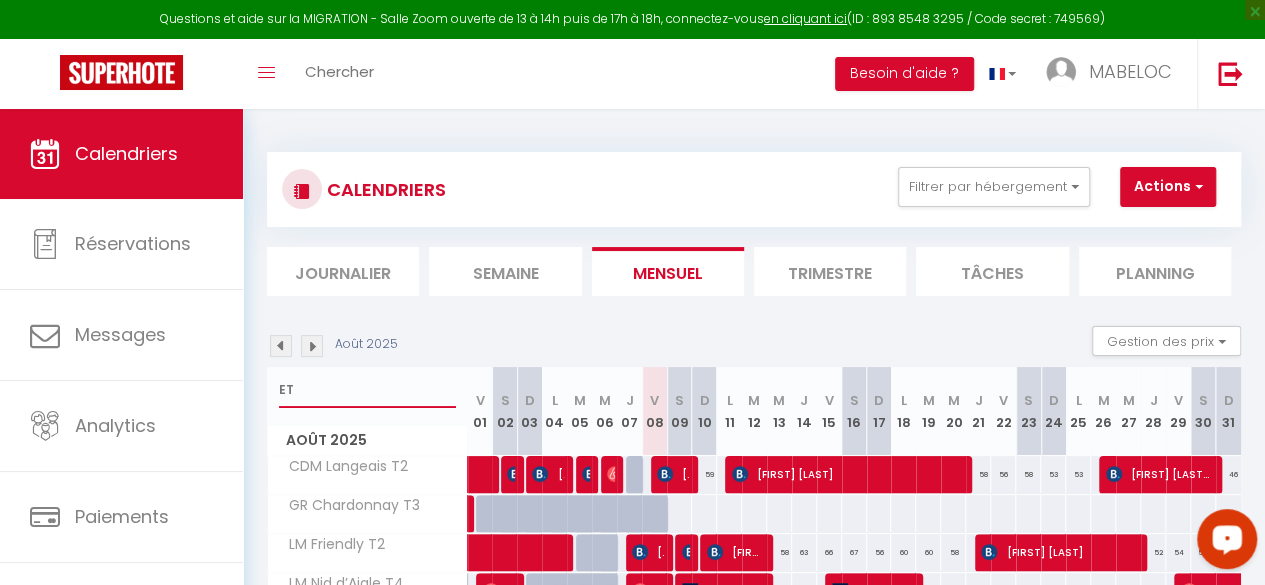 type on "ETO" 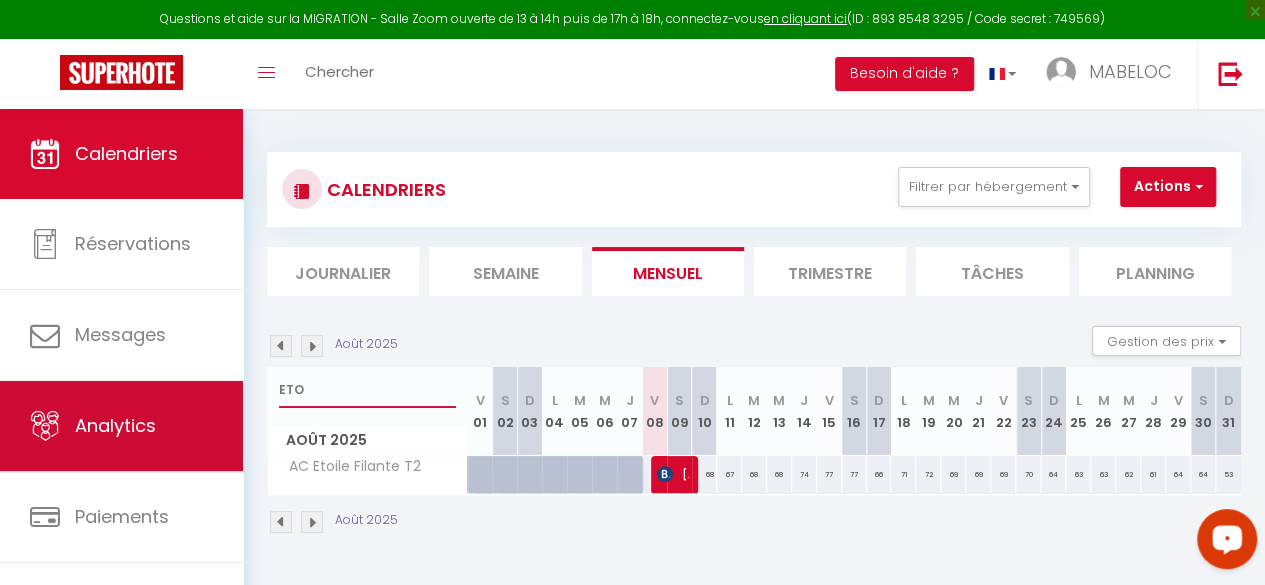 drag, startPoint x: 323, startPoint y: 391, endPoint x: 220, endPoint y: 382, distance: 103.392456 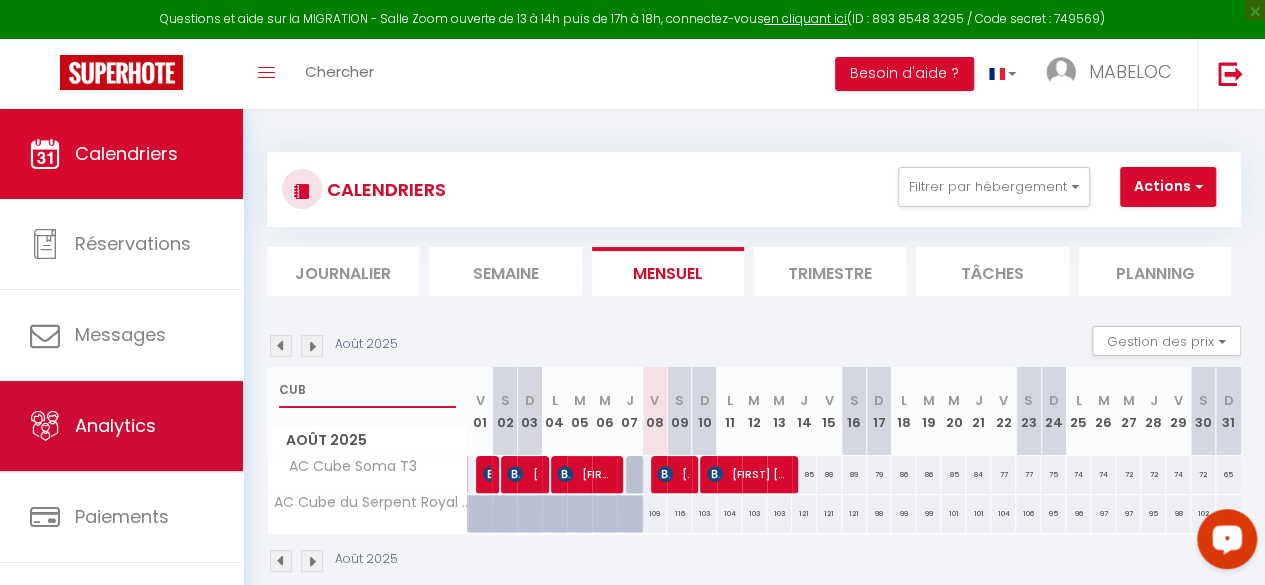 type on "CUB" 